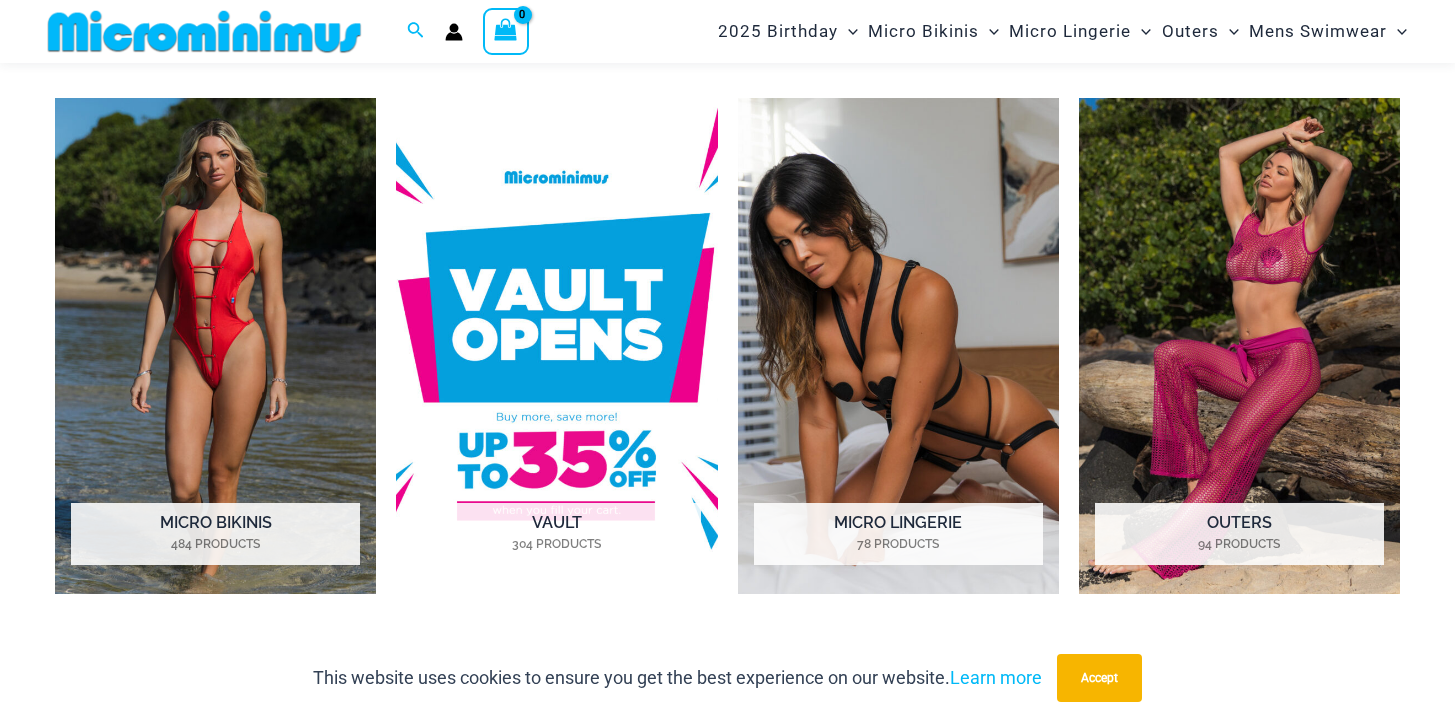 scroll, scrollTop: 1465, scrollLeft: 0, axis: vertical 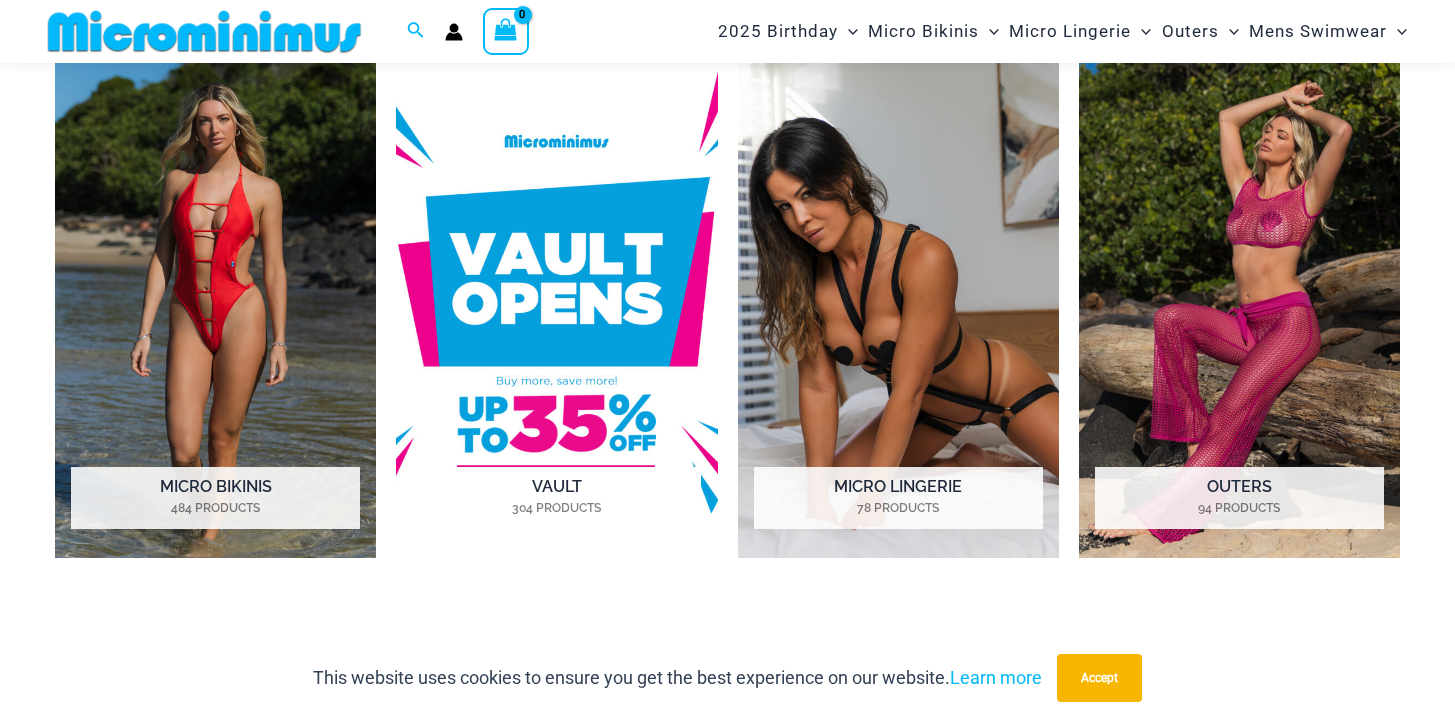click at bounding box center [556, 310] 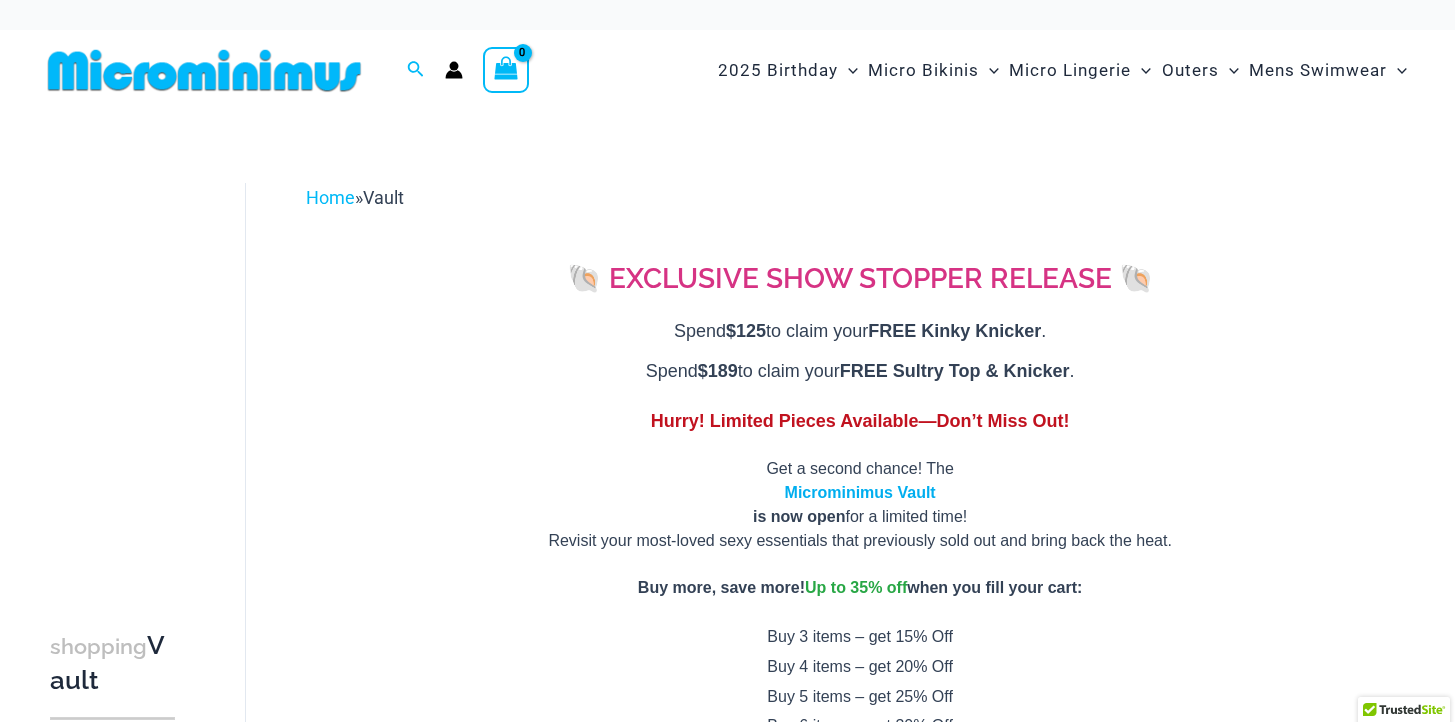 scroll, scrollTop: 0, scrollLeft: 0, axis: both 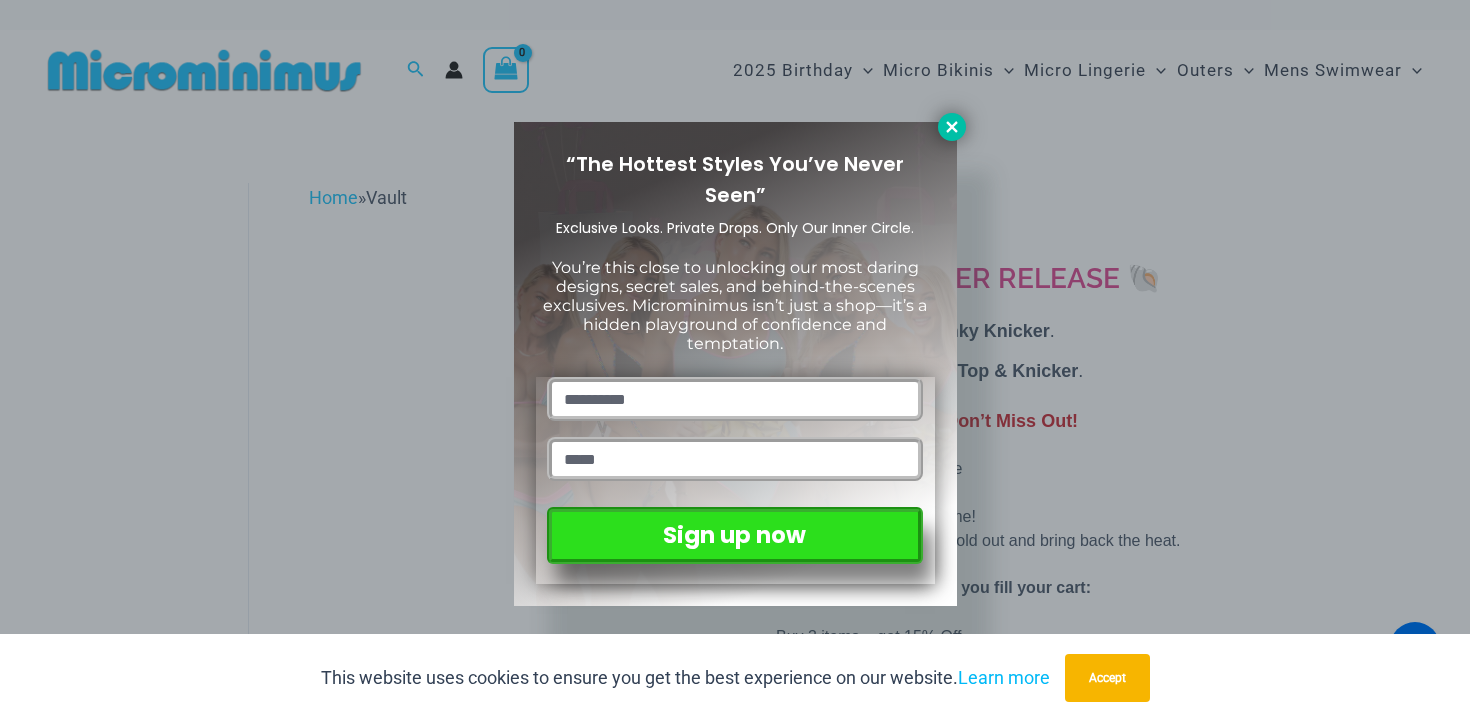 click at bounding box center (952, 127) 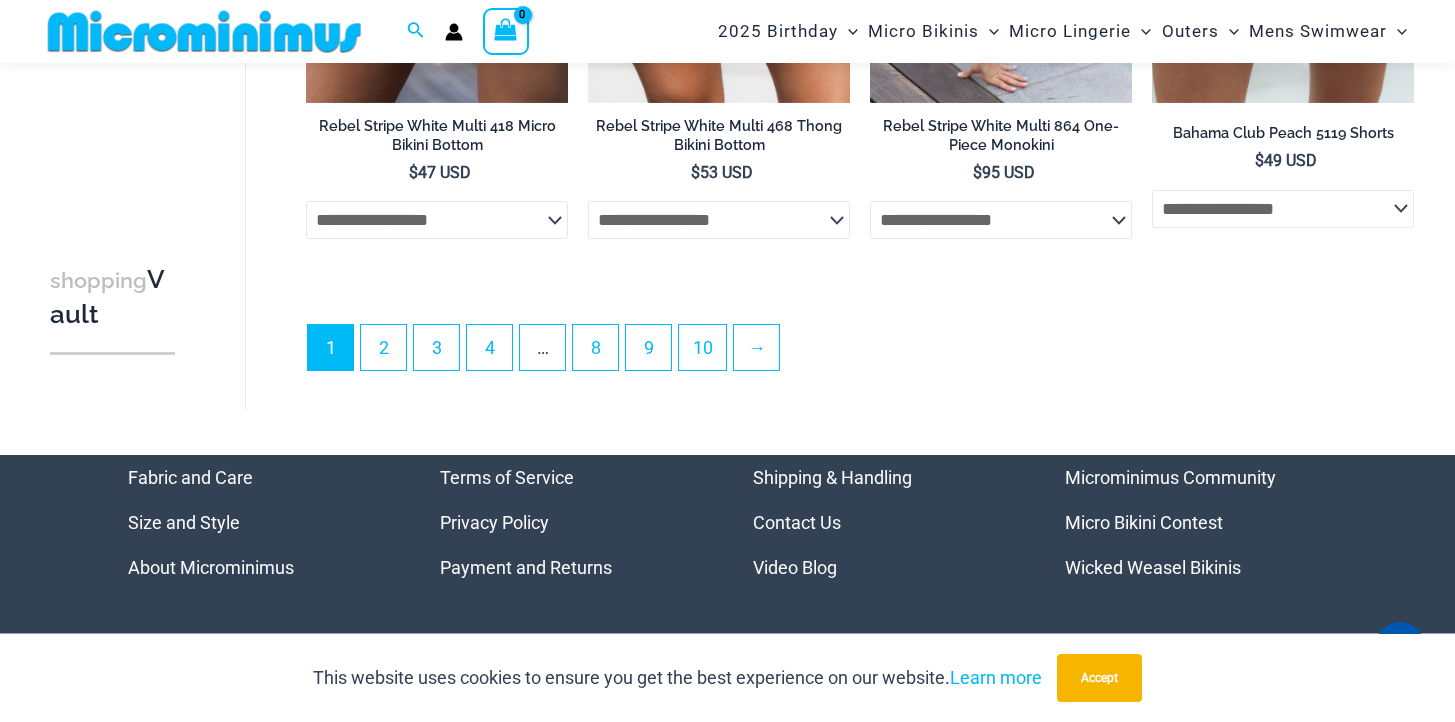 scroll, scrollTop: 5255, scrollLeft: 0, axis: vertical 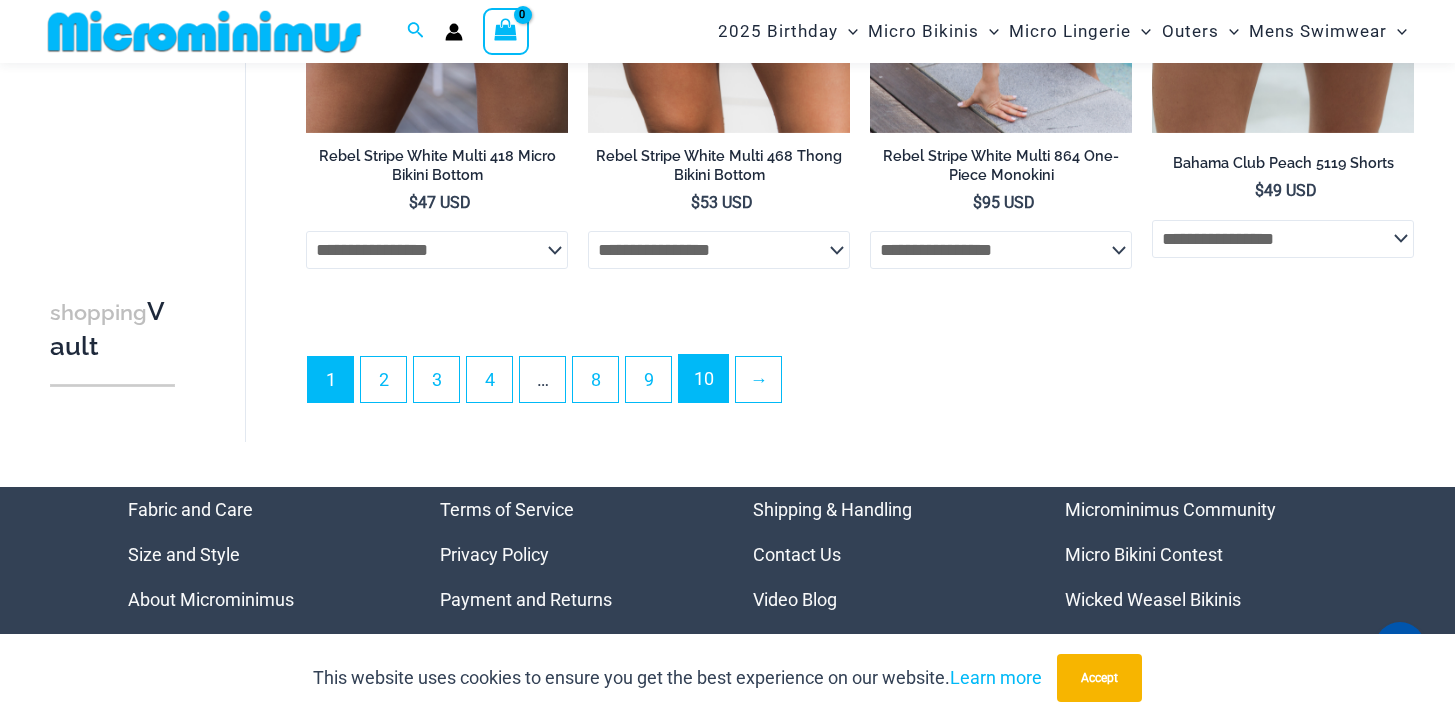 click on "10" at bounding box center [703, 378] 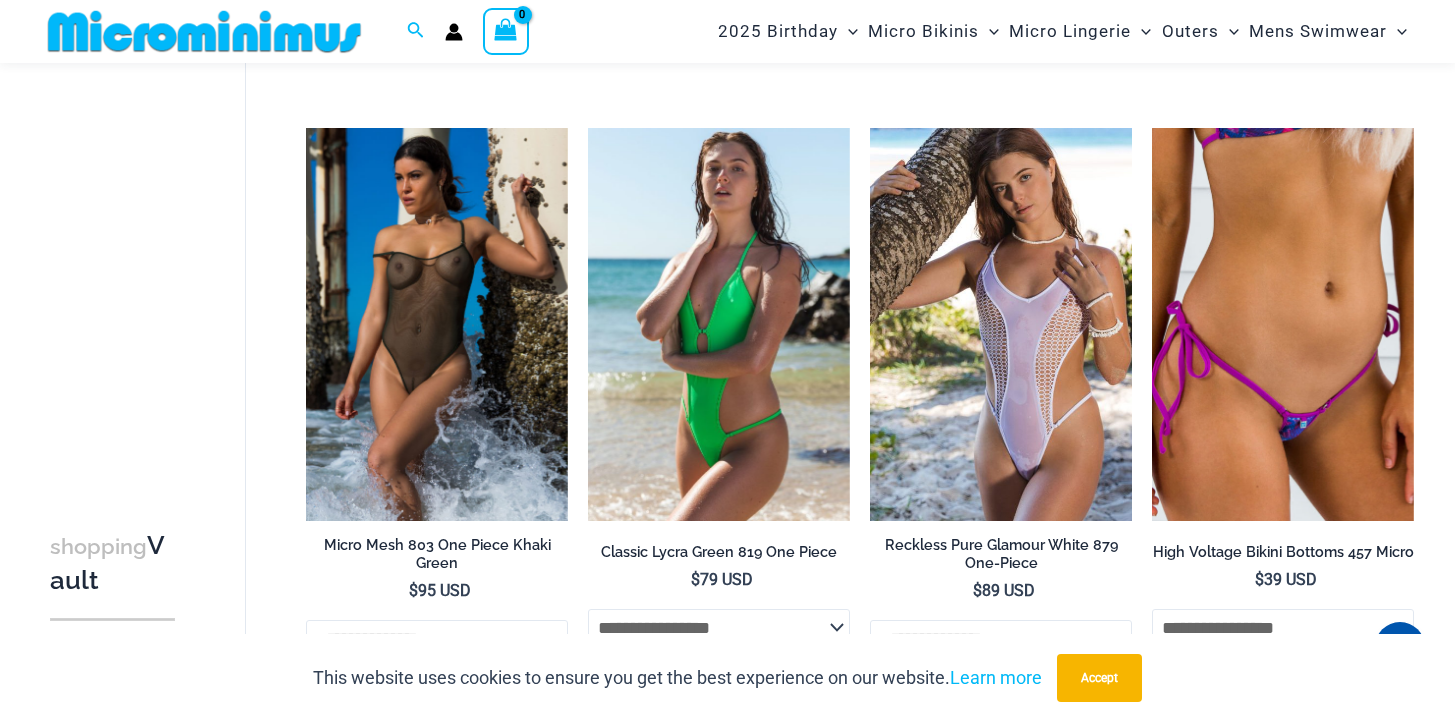 scroll, scrollTop: 741, scrollLeft: 0, axis: vertical 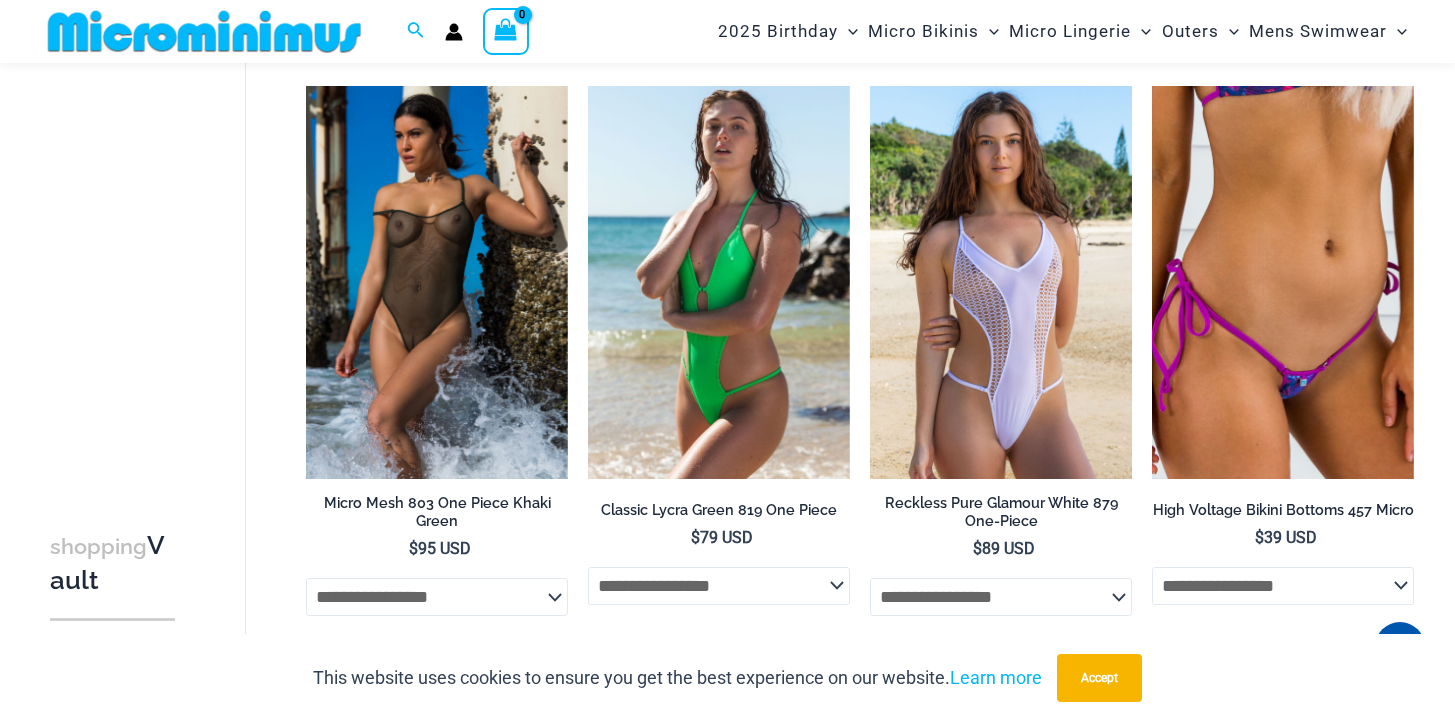click on "Reckless Pure Glamour White 879 One-Piece" at bounding box center (1001, 512) 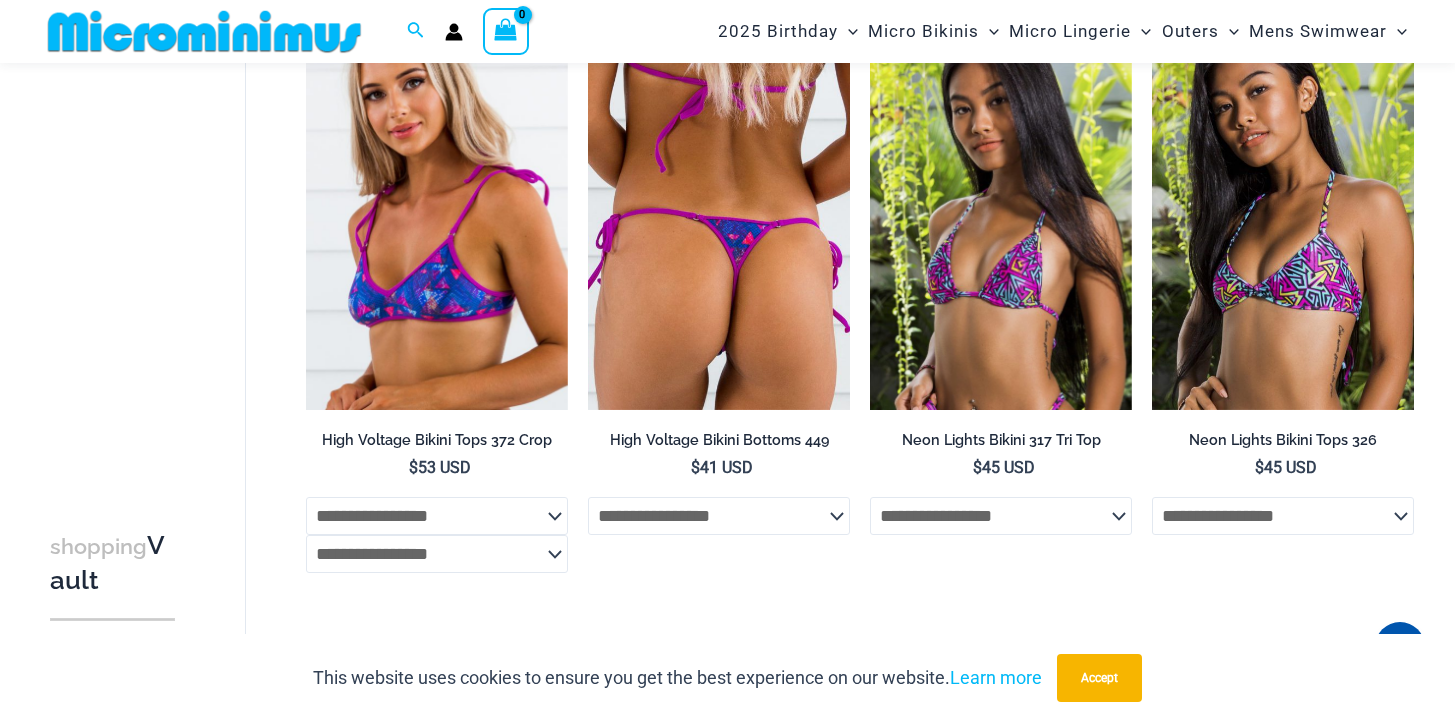 scroll, scrollTop: 1405, scrollLeft: 0, axis: vertical 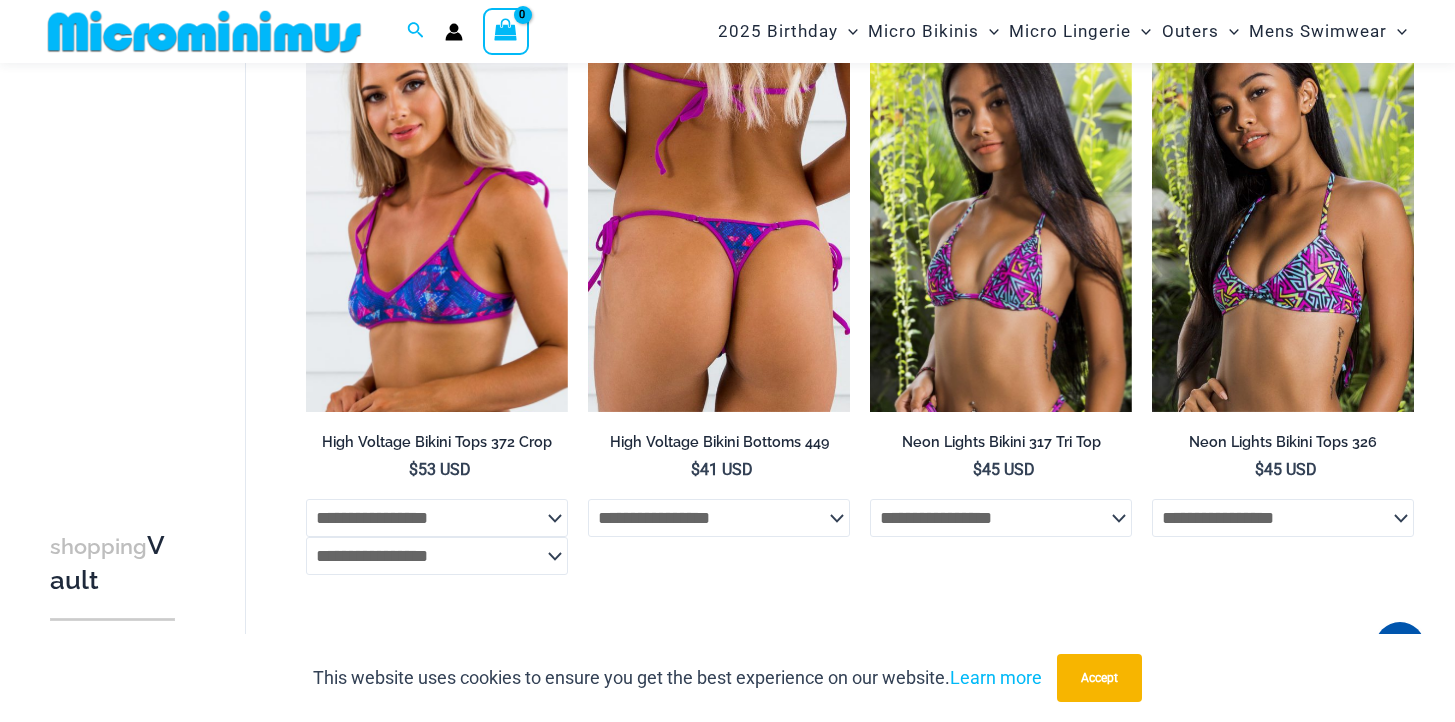 click on "Neon Lights Bikini 317 Tri Top" at bounding box center [1001, 442] 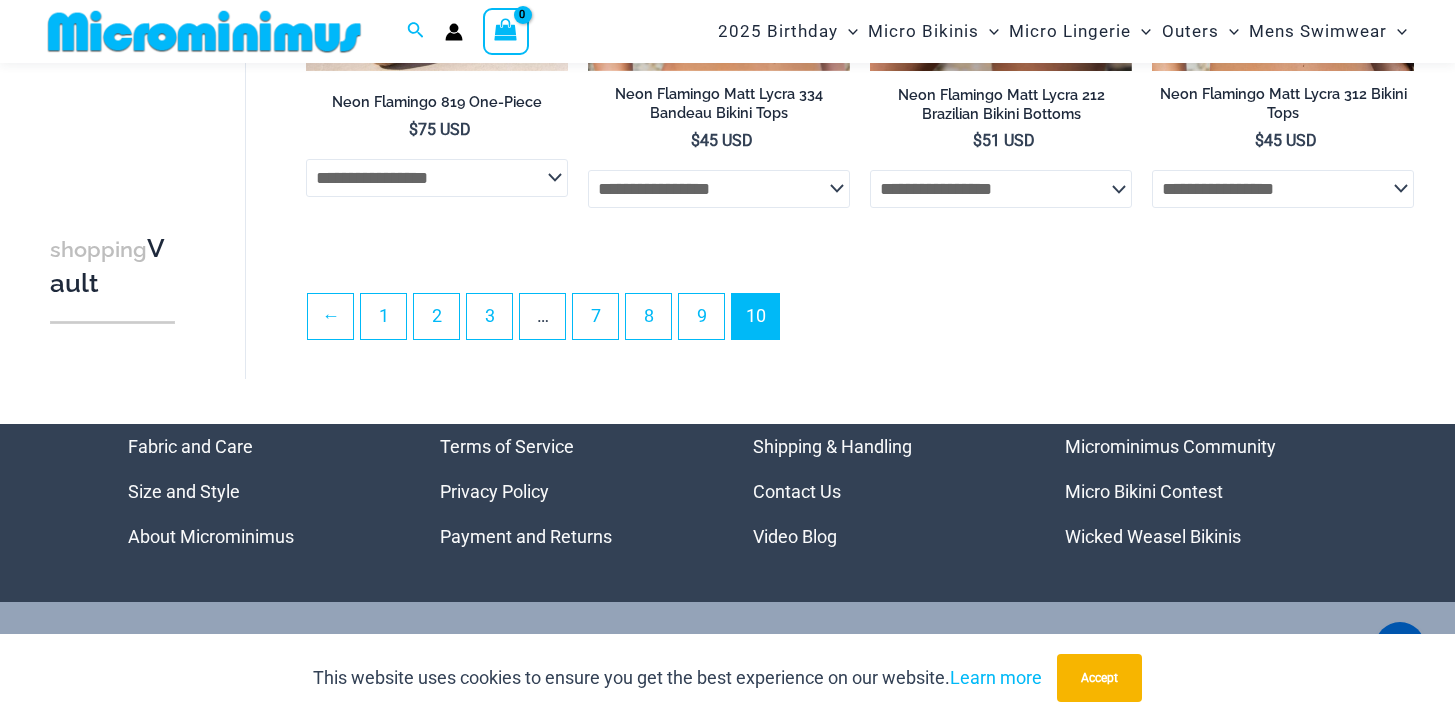 scroll, scrollTop: 2437, scrollLeft: 0, axis: vertical 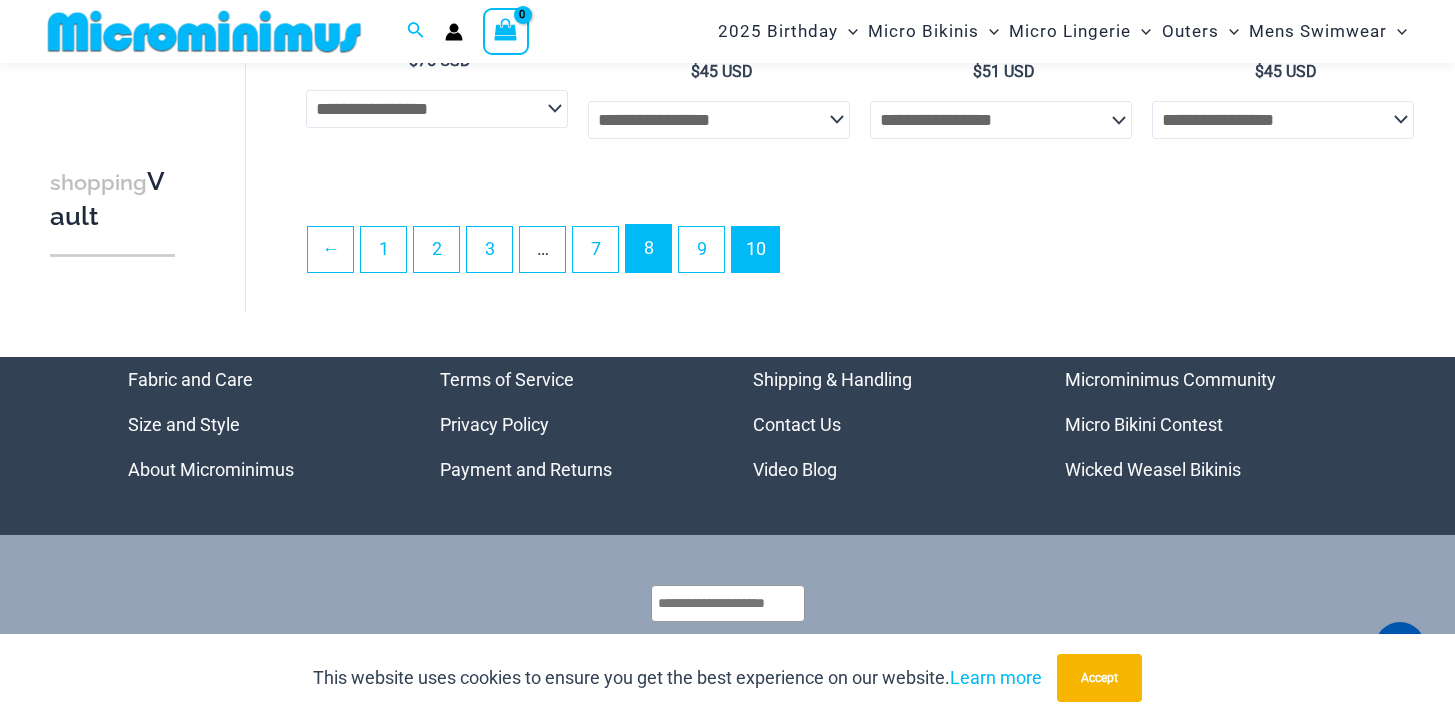 click on "8" at bounding box center (648, 248) 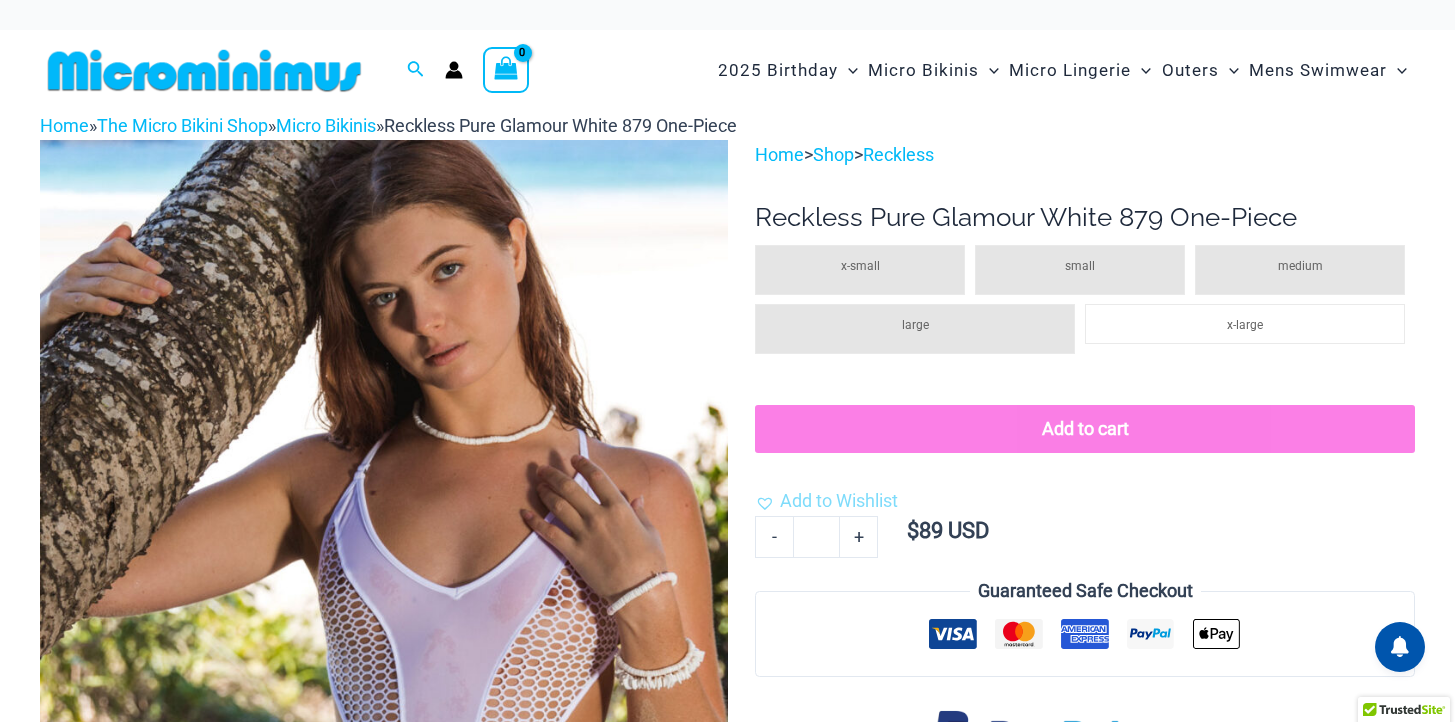 scroll, scrollTop: 0, scrollLeft: 0, axis: both 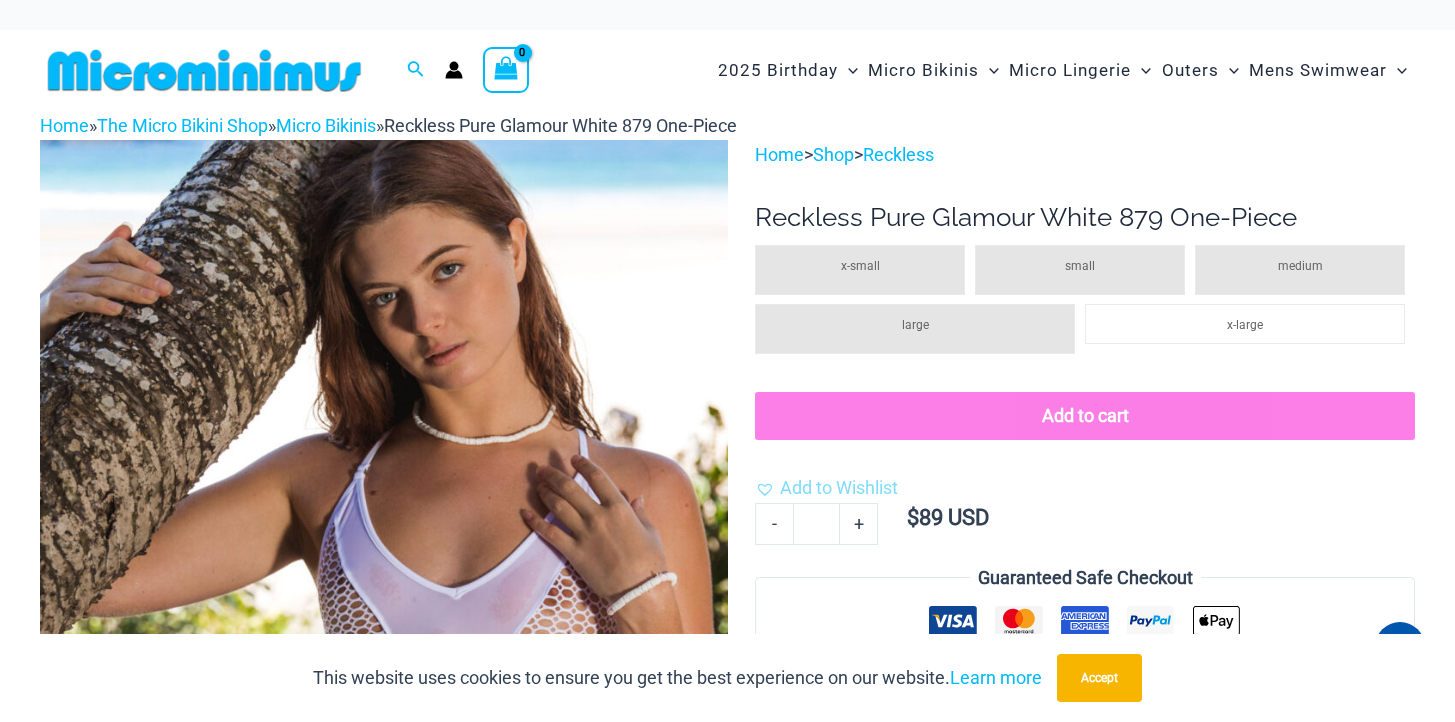 click on "Reckless Pure Glamour White 879 One-Piece" at bounding box center [1085, 217] 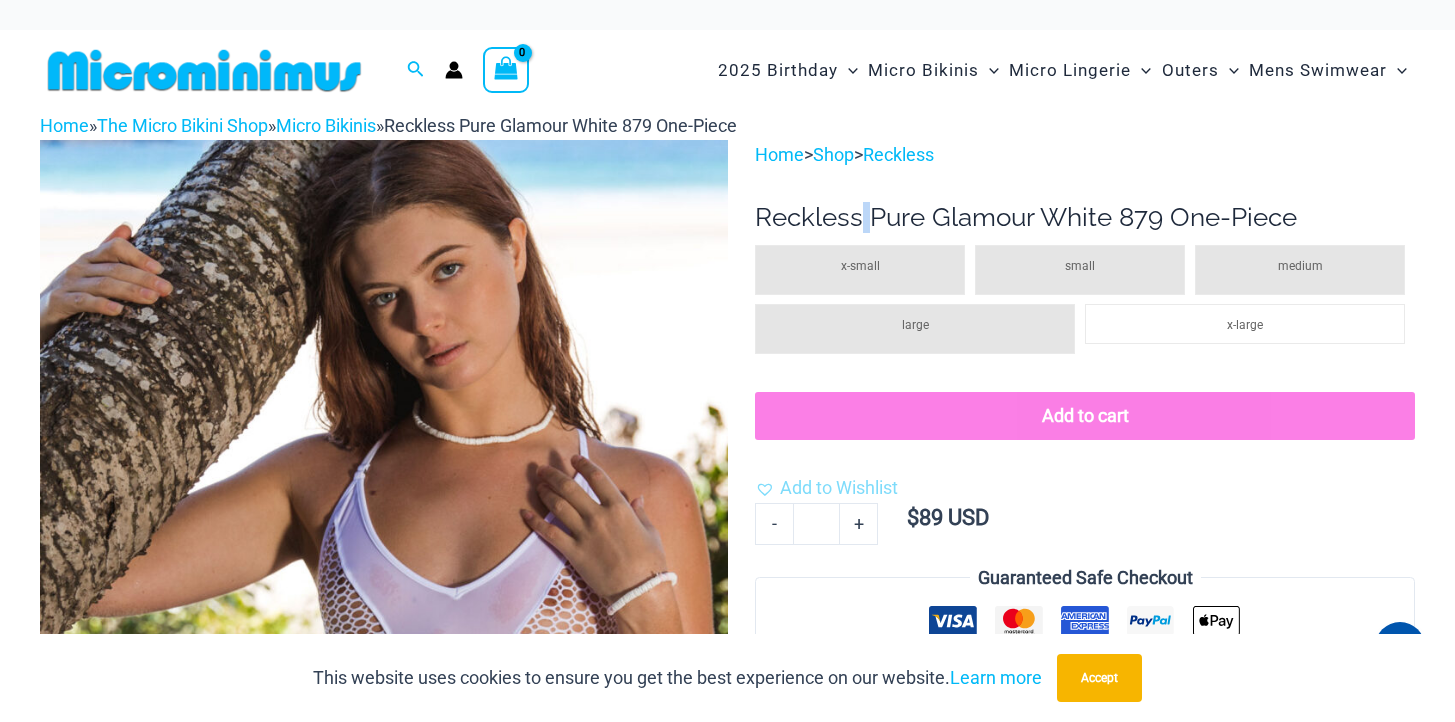 click on "Reckless Pure Glamour White 879 One-Piece" at bounding box center (1085, 217) 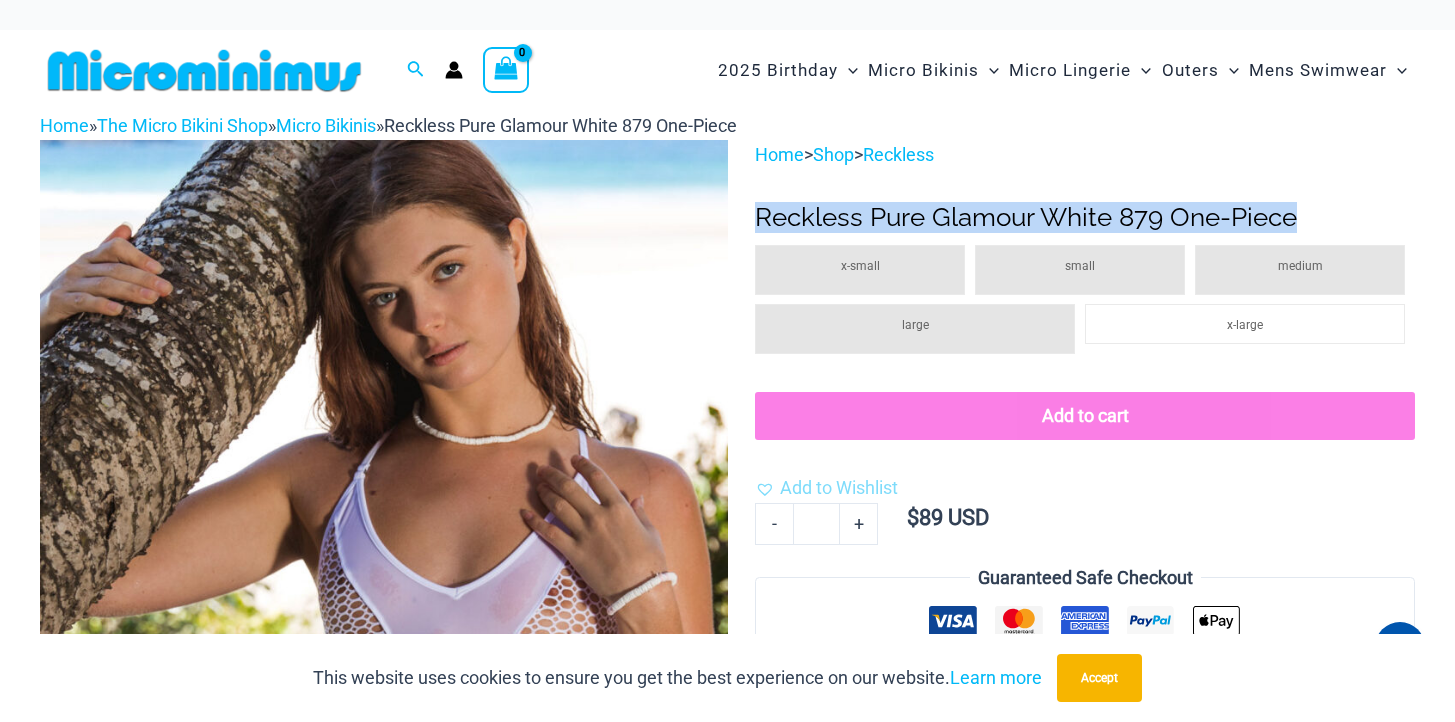 click on "Reckless Pure Glamour White 879 One-Piece" at bounding box center (1085, 217) 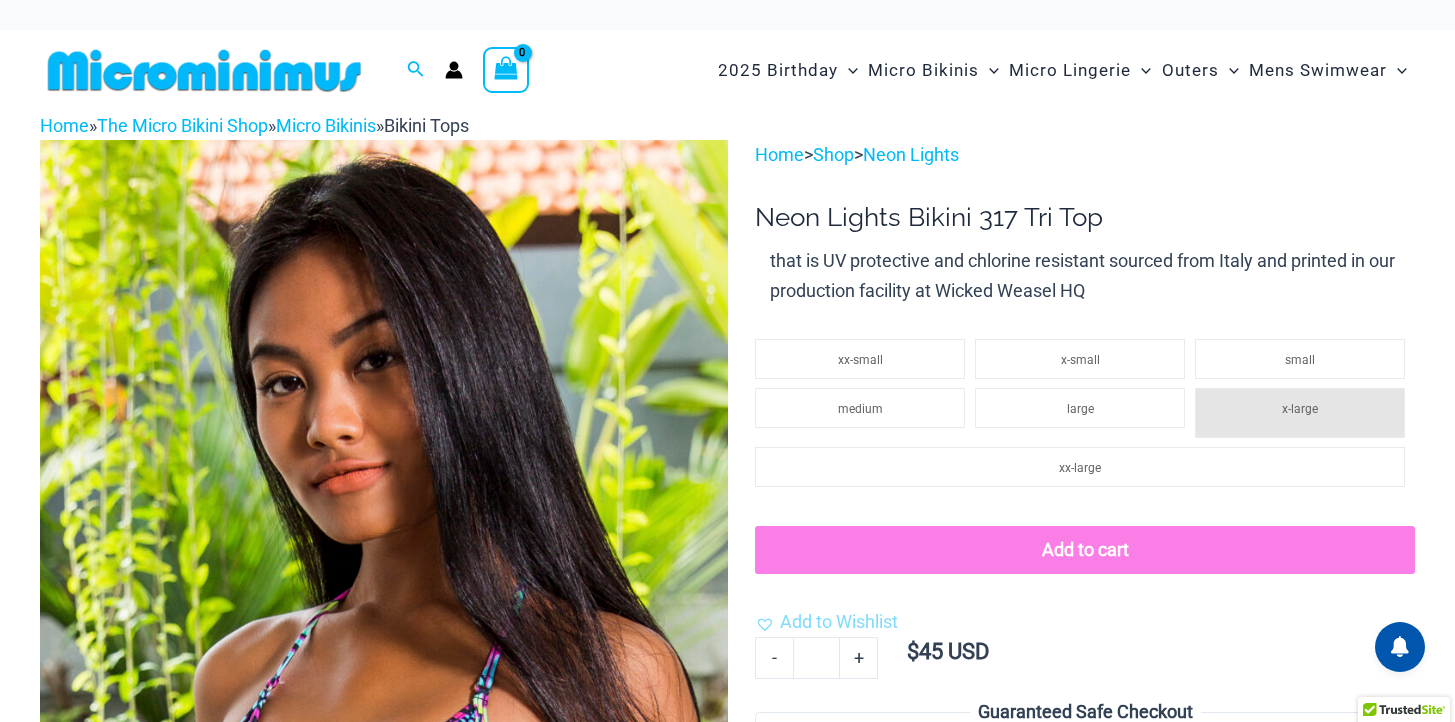 scroll, scrollTop: 0, scrollLeft: 0, axis: both 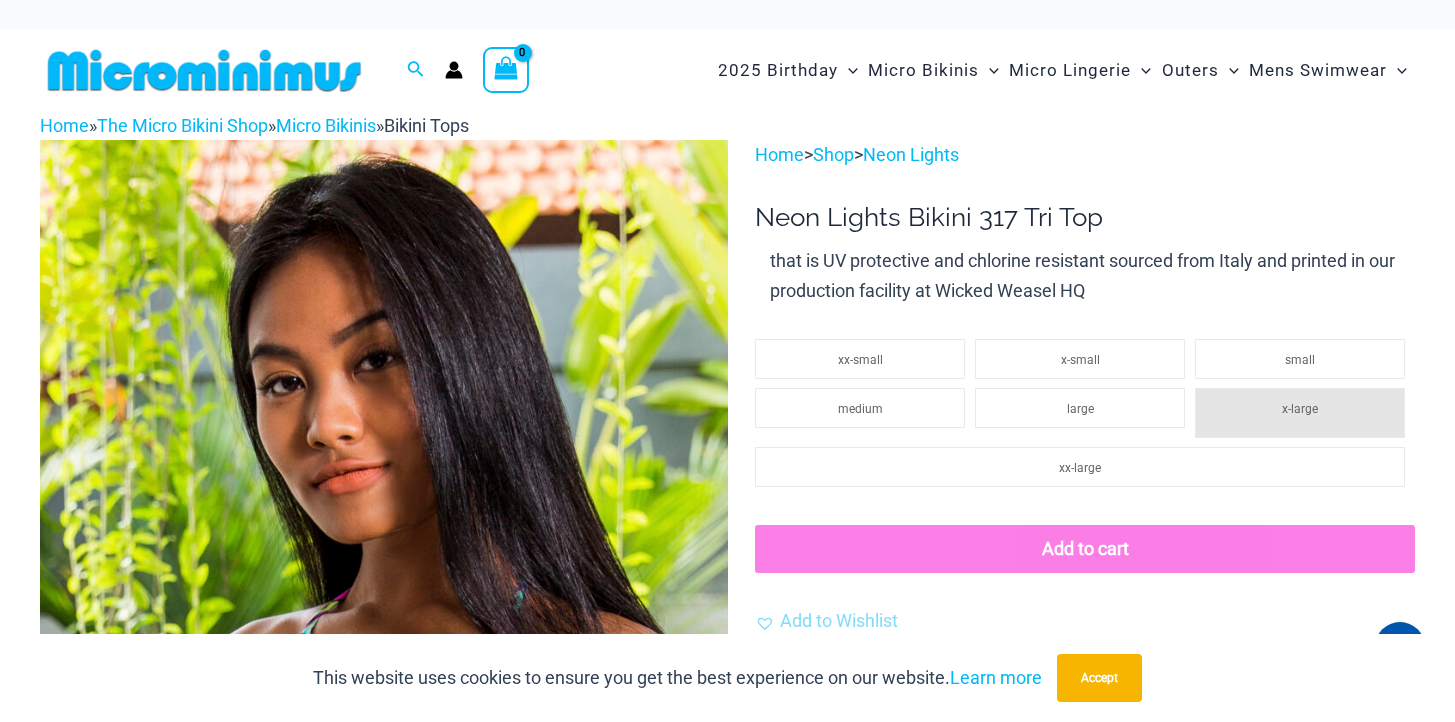 click on "Neon Lights Bikini 317 Tri Top" at bounding box center [1085, 217] 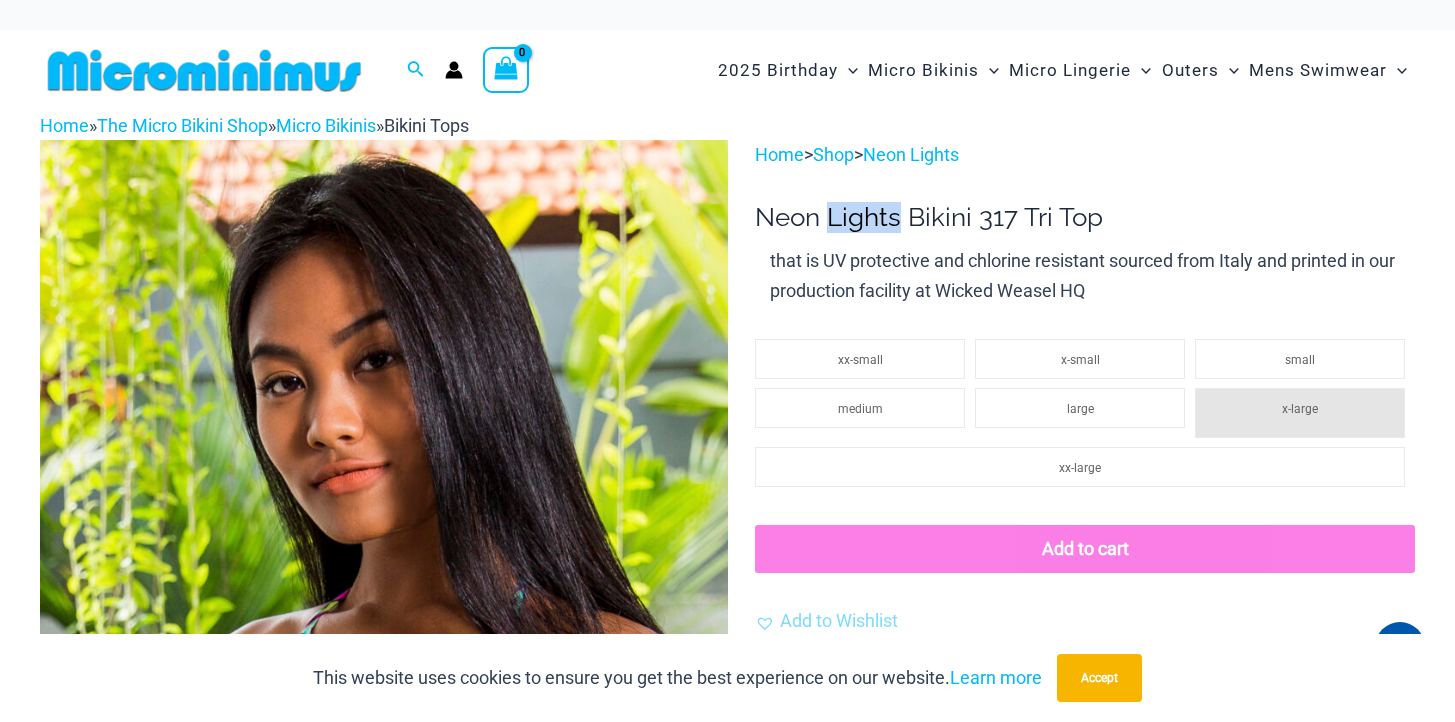 click on "Neon Lights Bikini 317 Tri Top" at bounding box center (1085, 217) 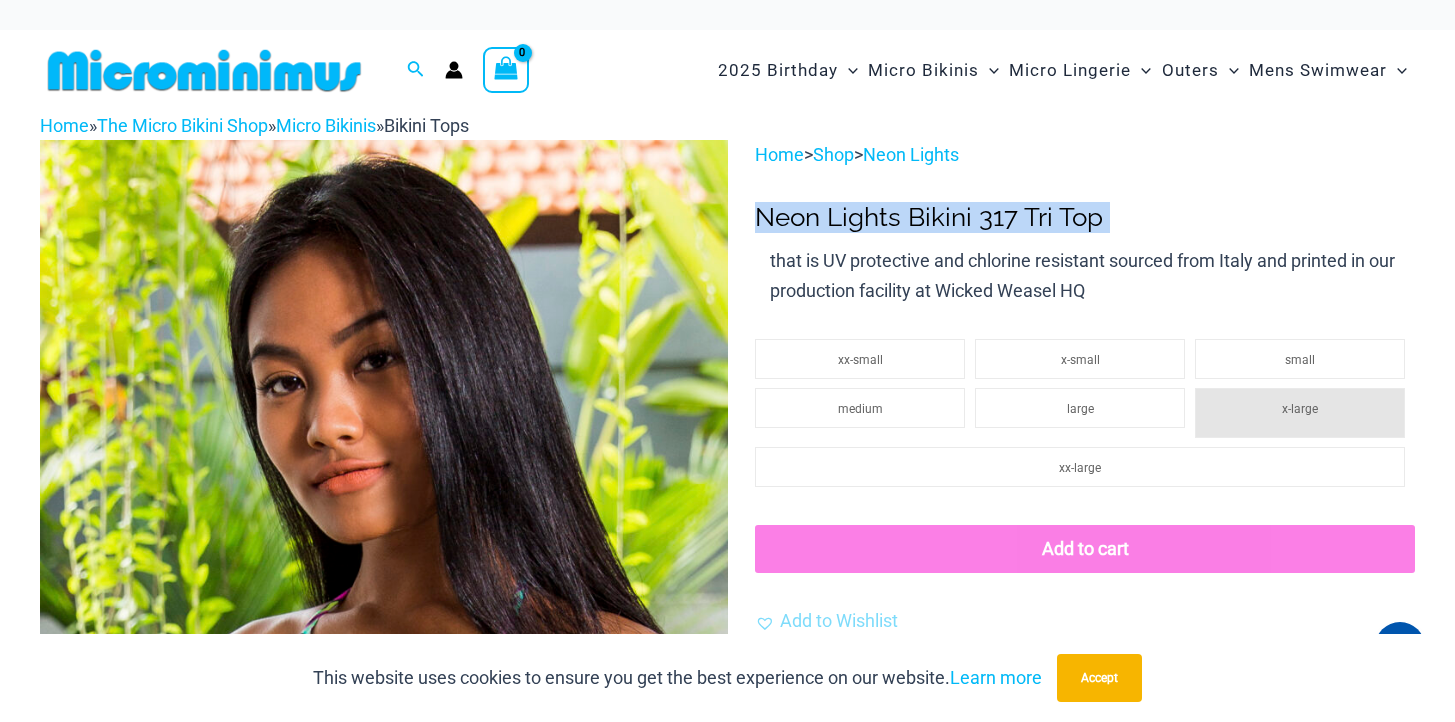 click on "Neon Lights Bikini 317 Tri Top" at bounding box center (1085, 217) 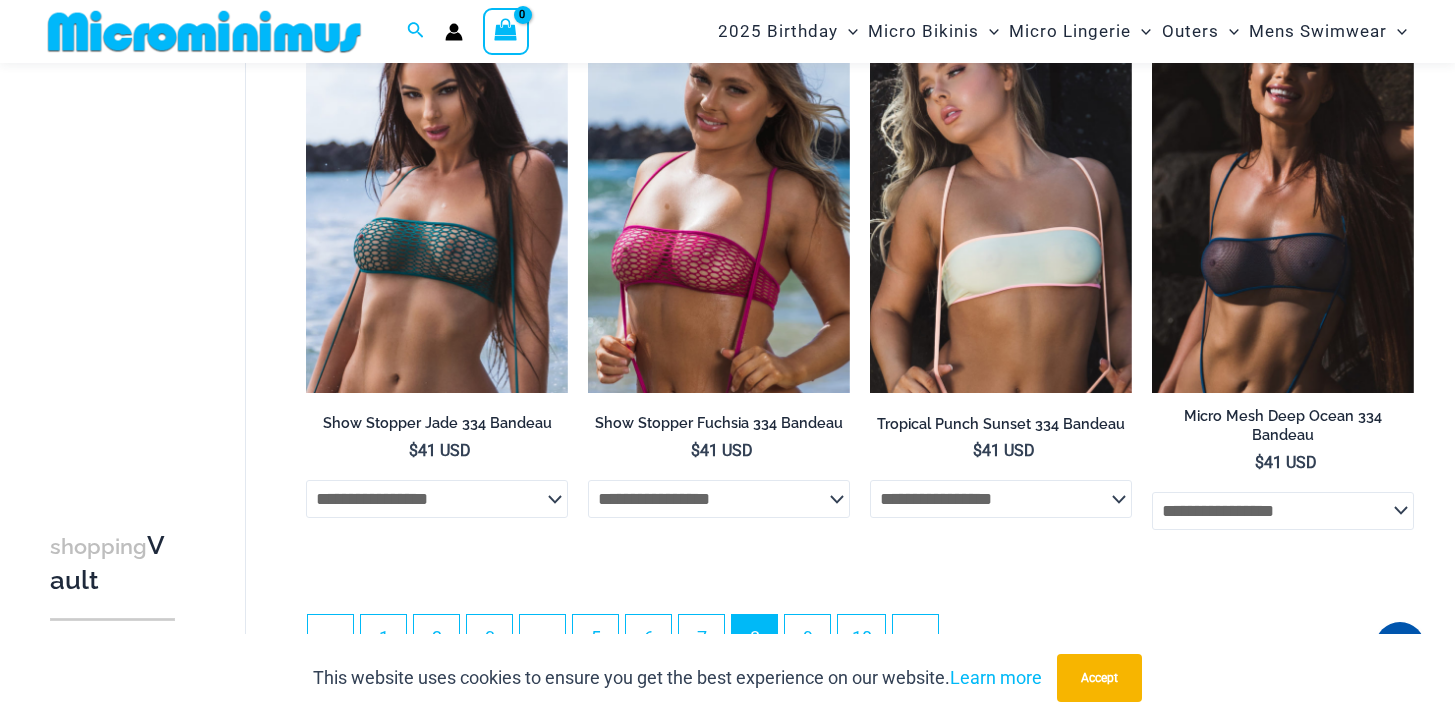 scroll, scrollTop: 4404, scrollLeft: 0, axis: vertical 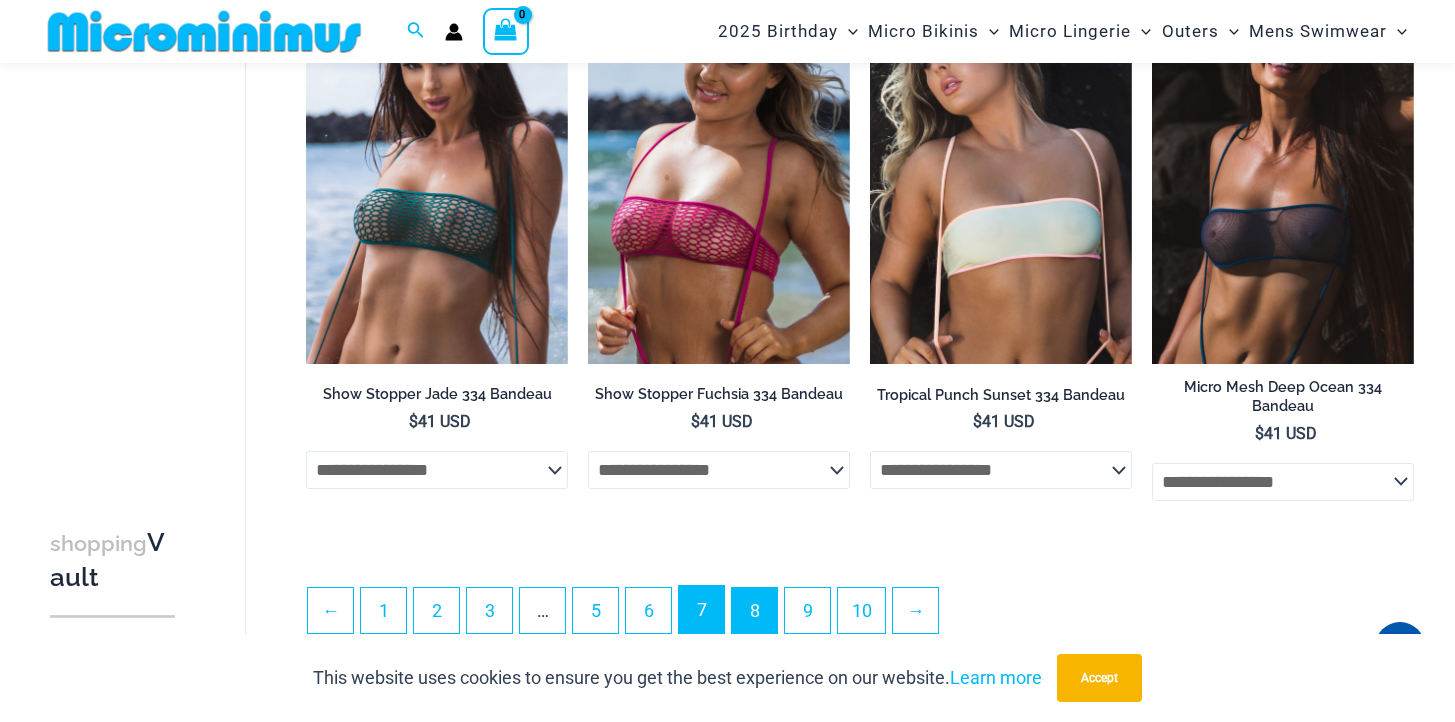 click on "7" at bounding box center [701, 609] 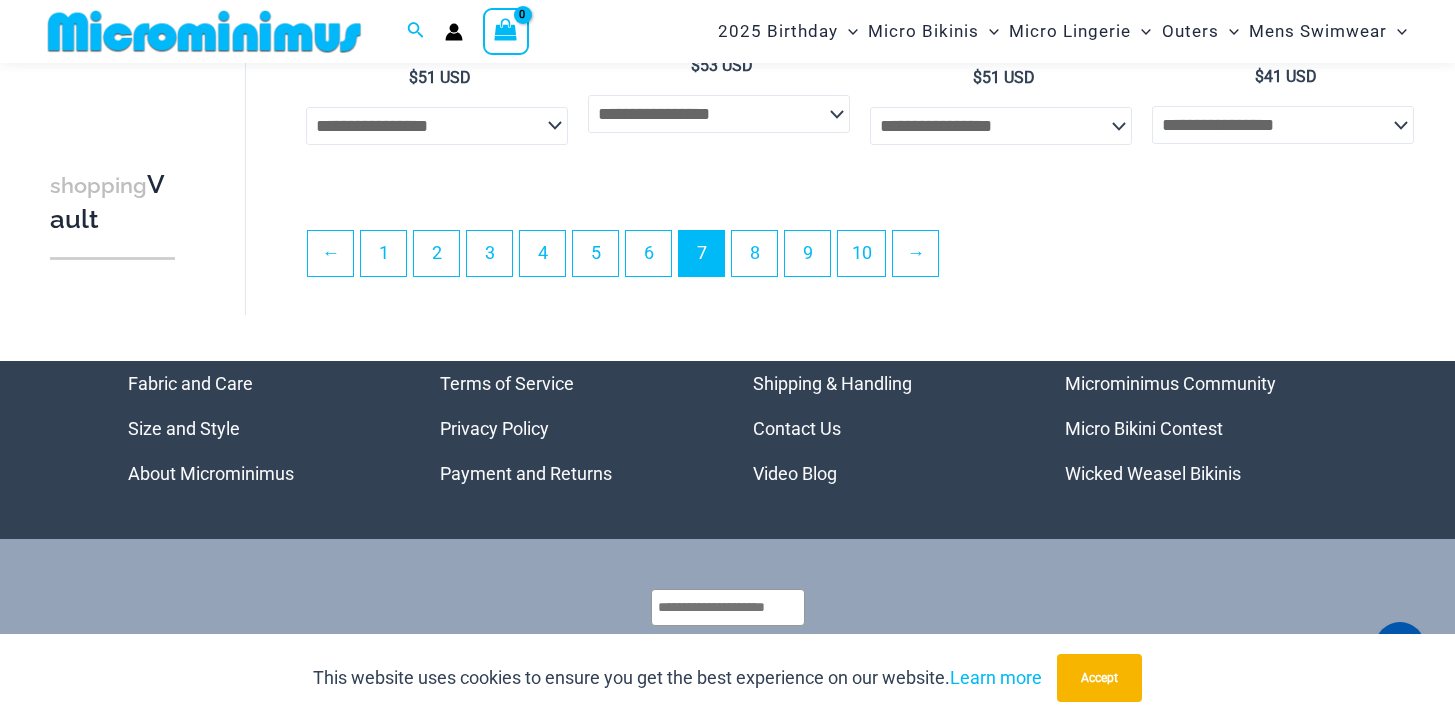 scroll, scrollTop: 4850, scrollLeft: 0, axis: vertical 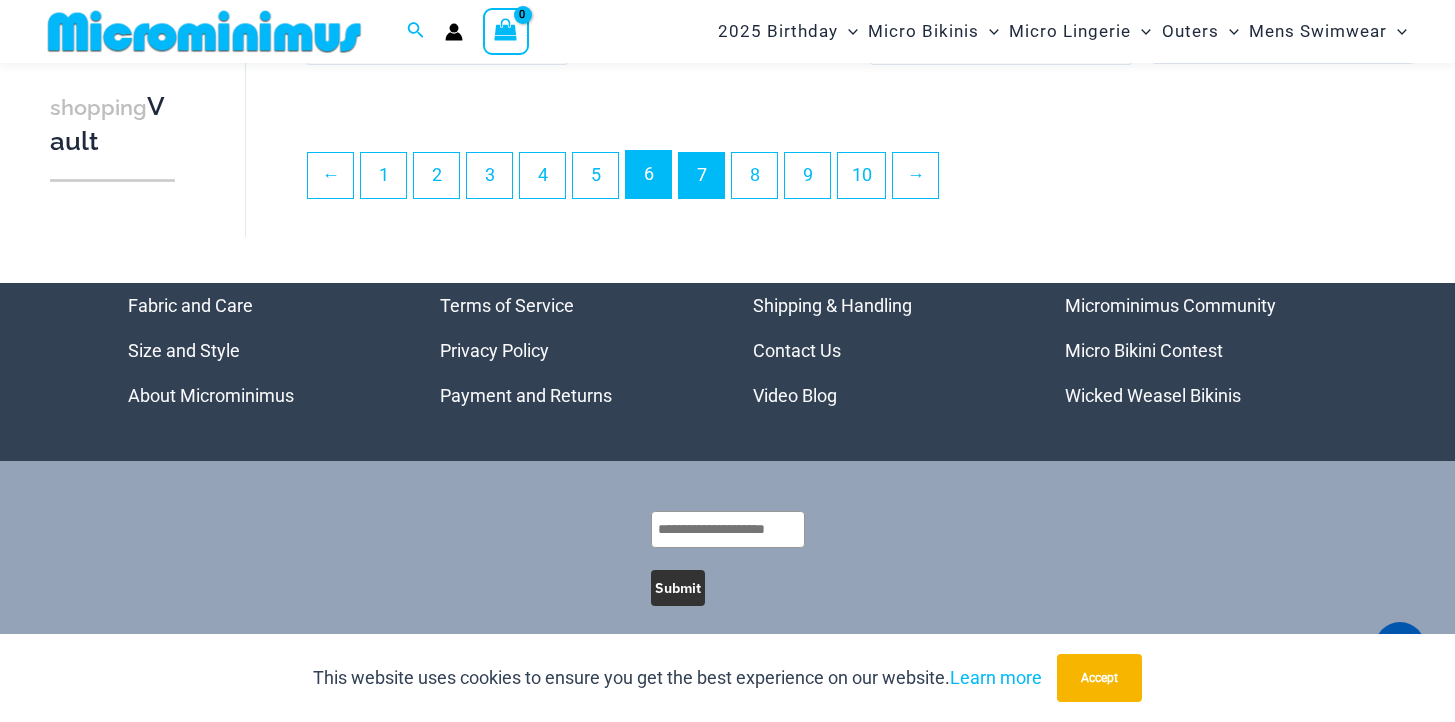 click on "6" at bounding box center (648, 174) 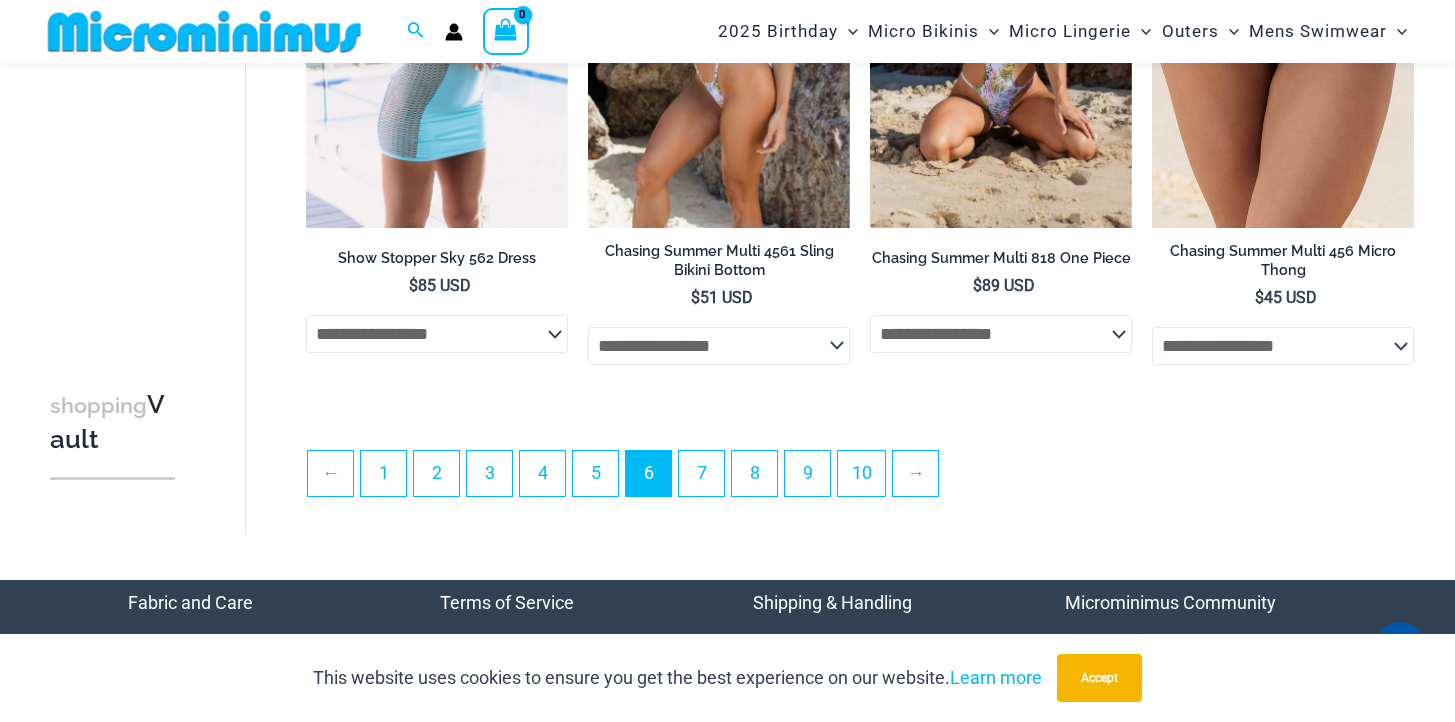 scroll, scrollTop: 4560, scrollLeft: 0, axis: vertical 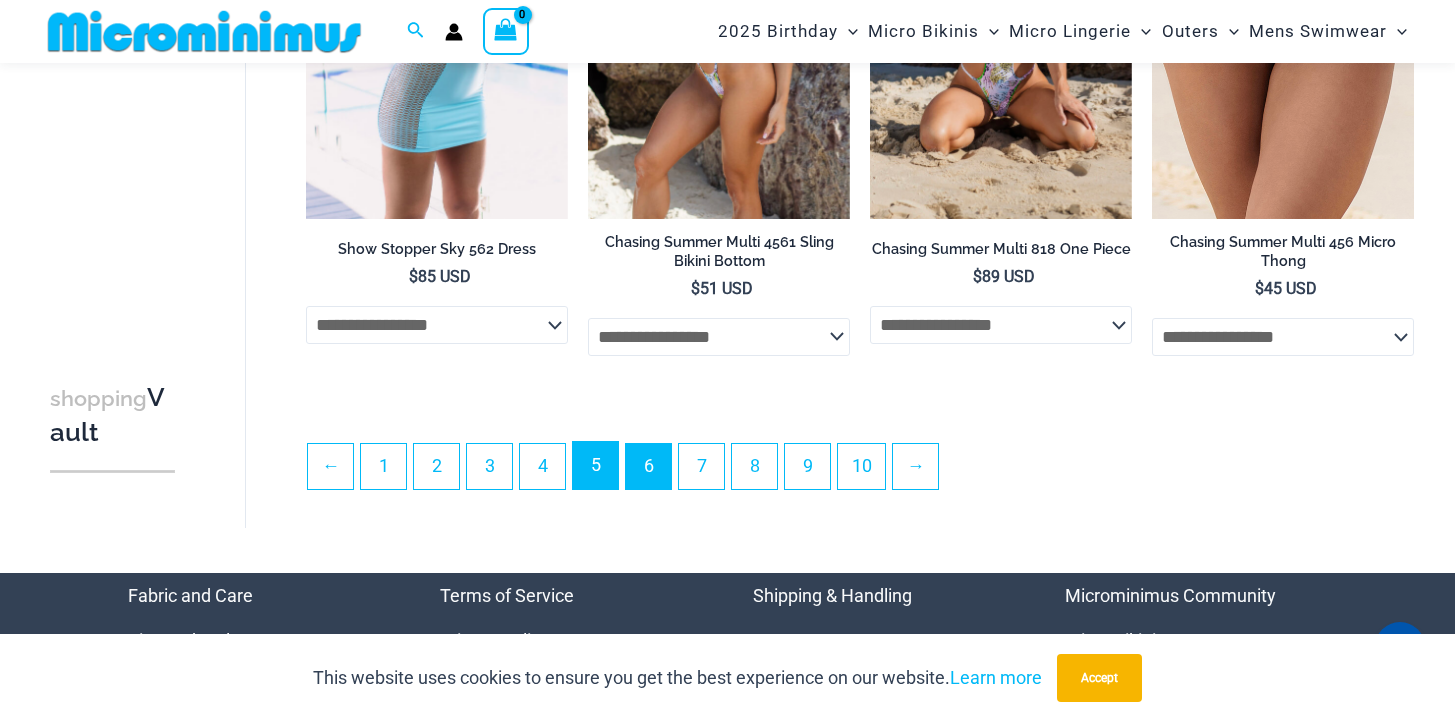 click on "5" at bounding box center [595, 465] 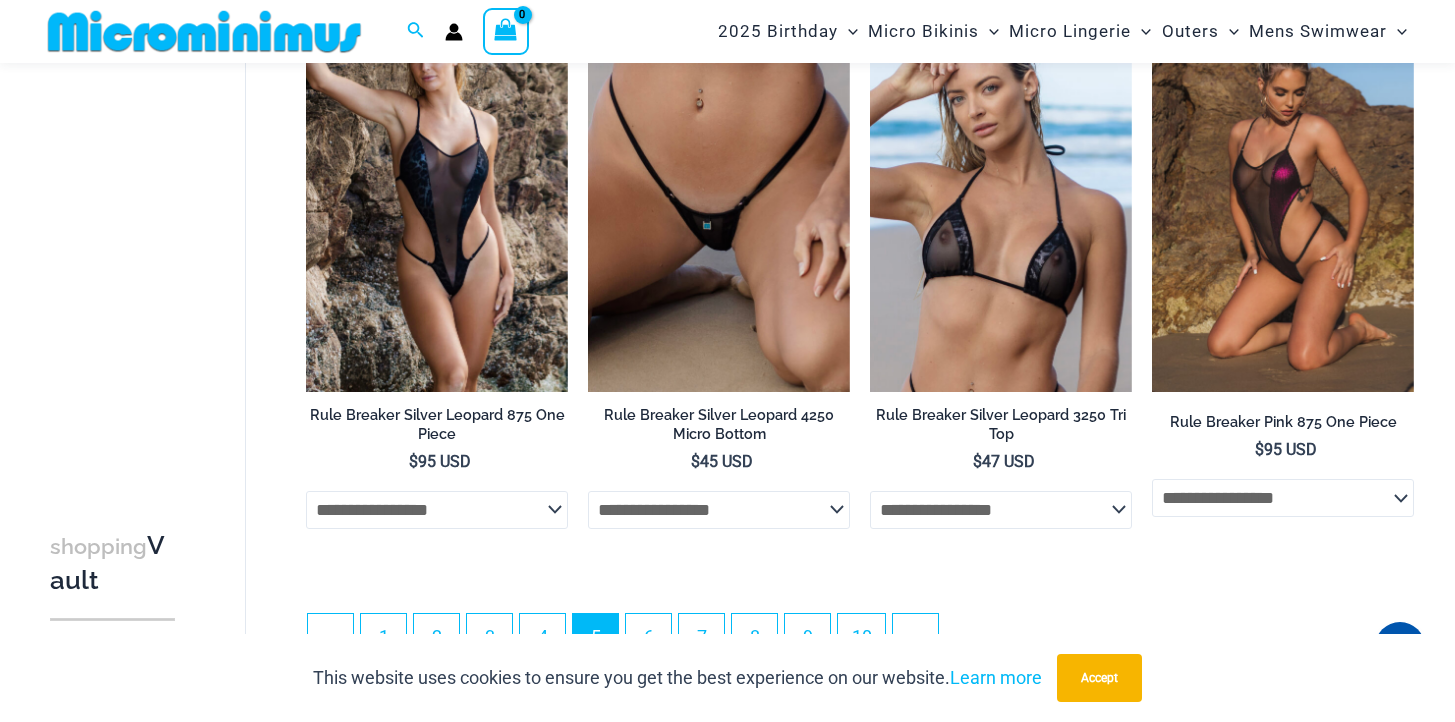 scroll, scrollTop: 4526, scrollLeft: 0, axis: vertical 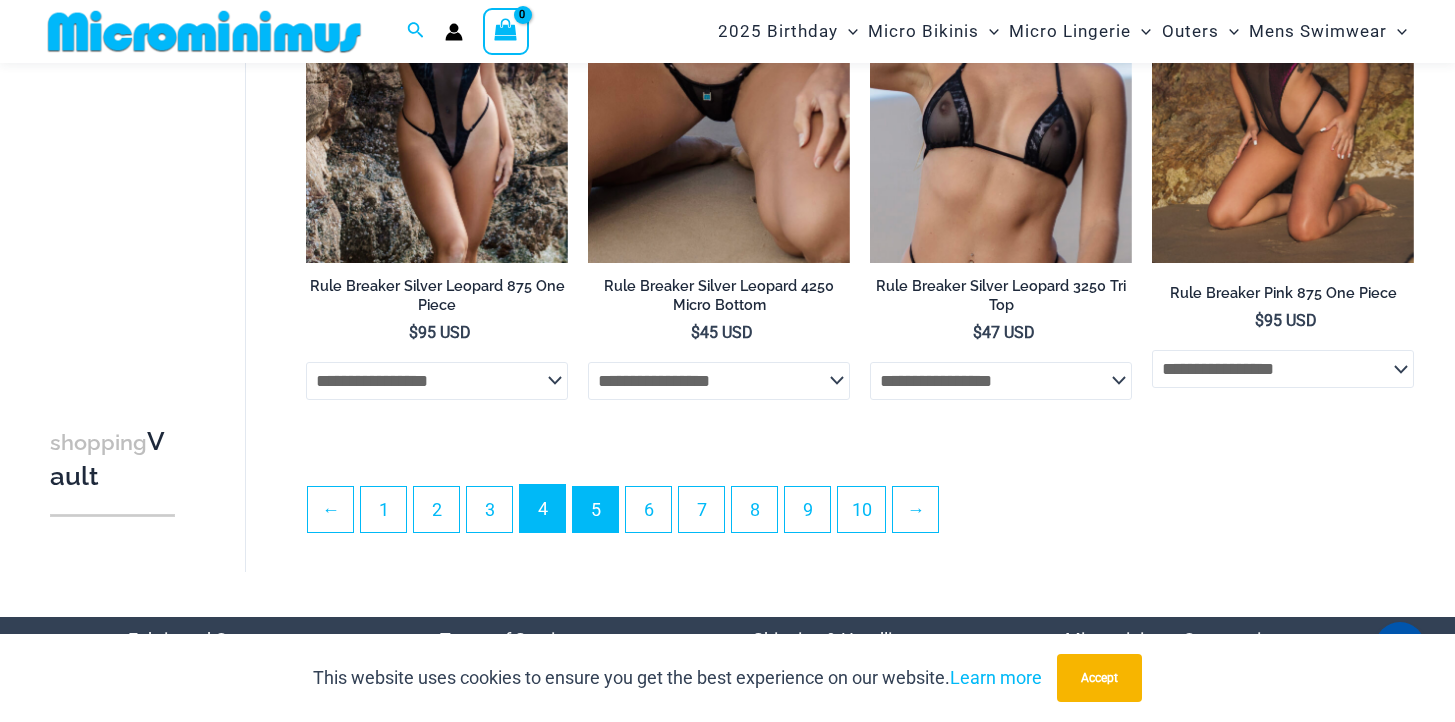 click on "4" at bounding box center [542, 508] 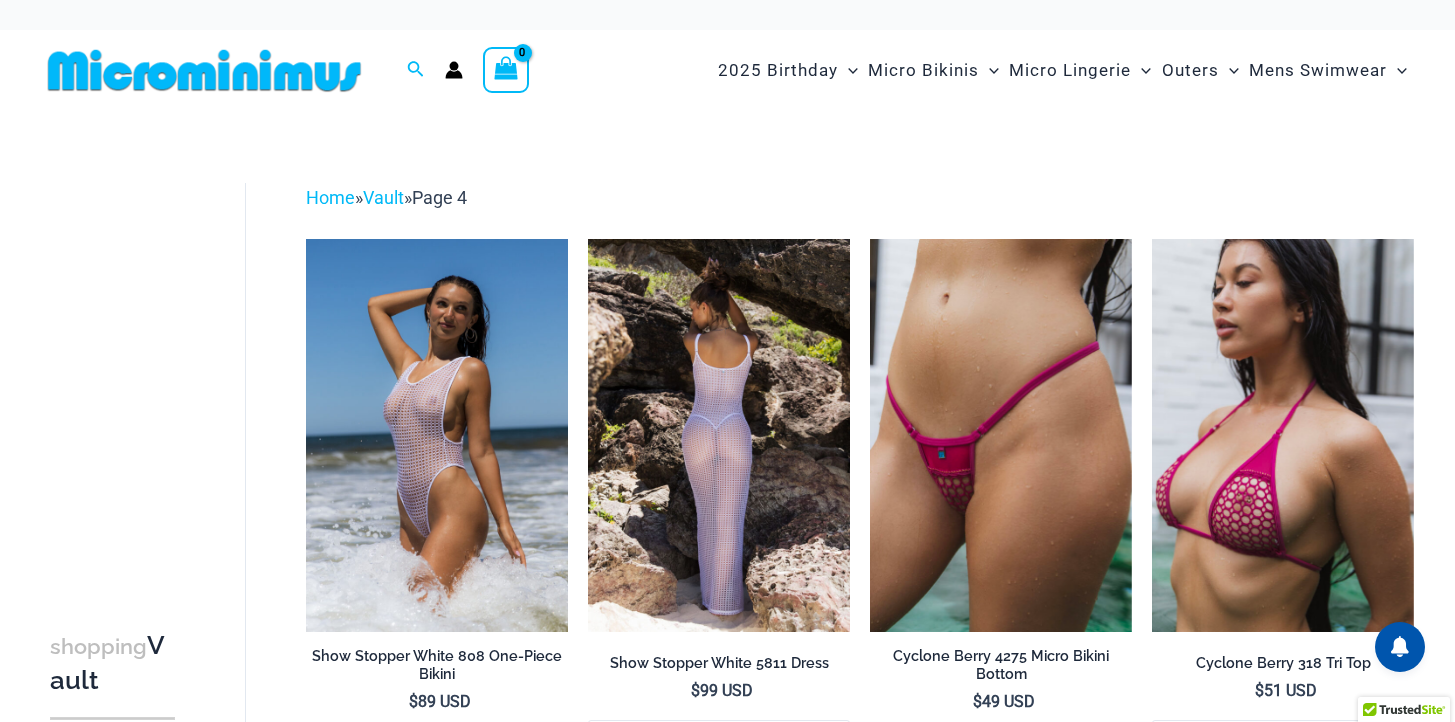 scroll, scrollTop: 0, scrollLeft: 0, axis: both 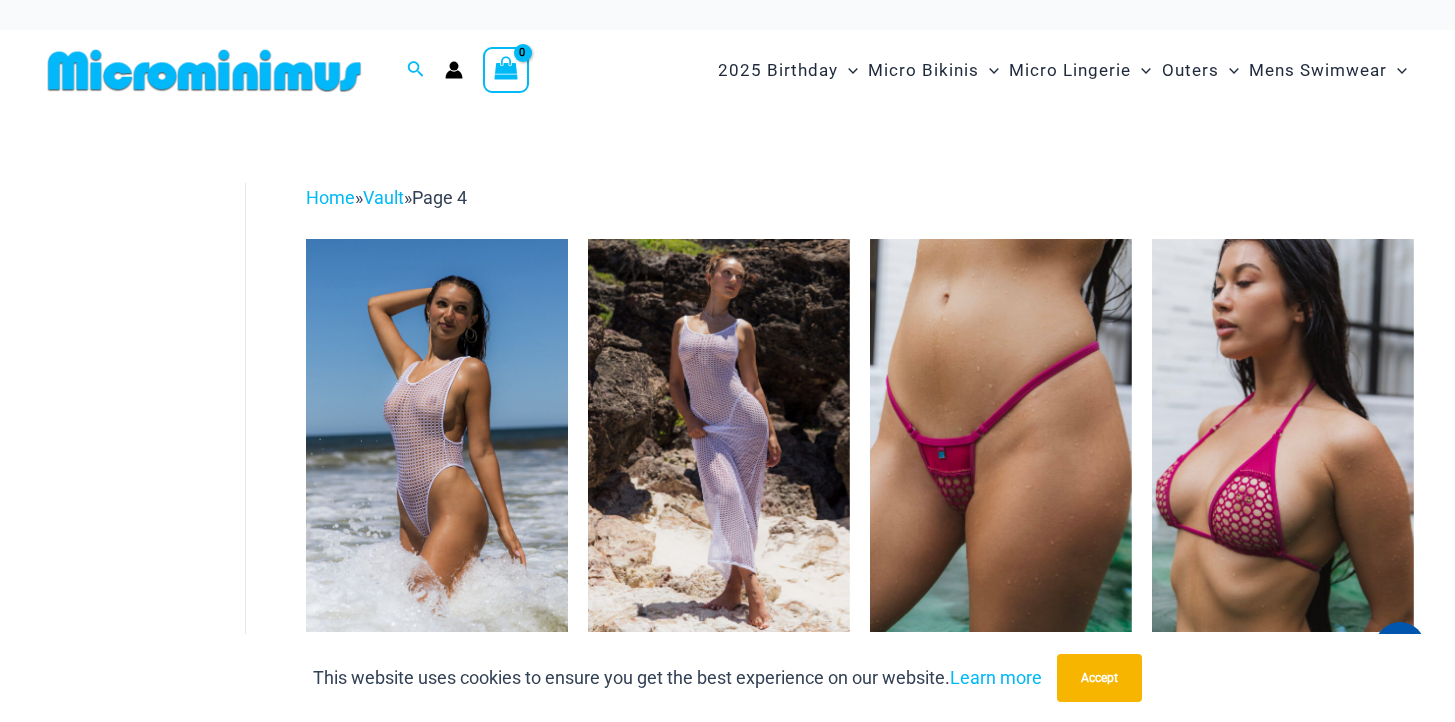 click on "shopping   Vault
Filters
Filters
Micro Bikini Tops
Micro Bikini Bottoms                                       Shorts" at bounding box center (727, 2629) 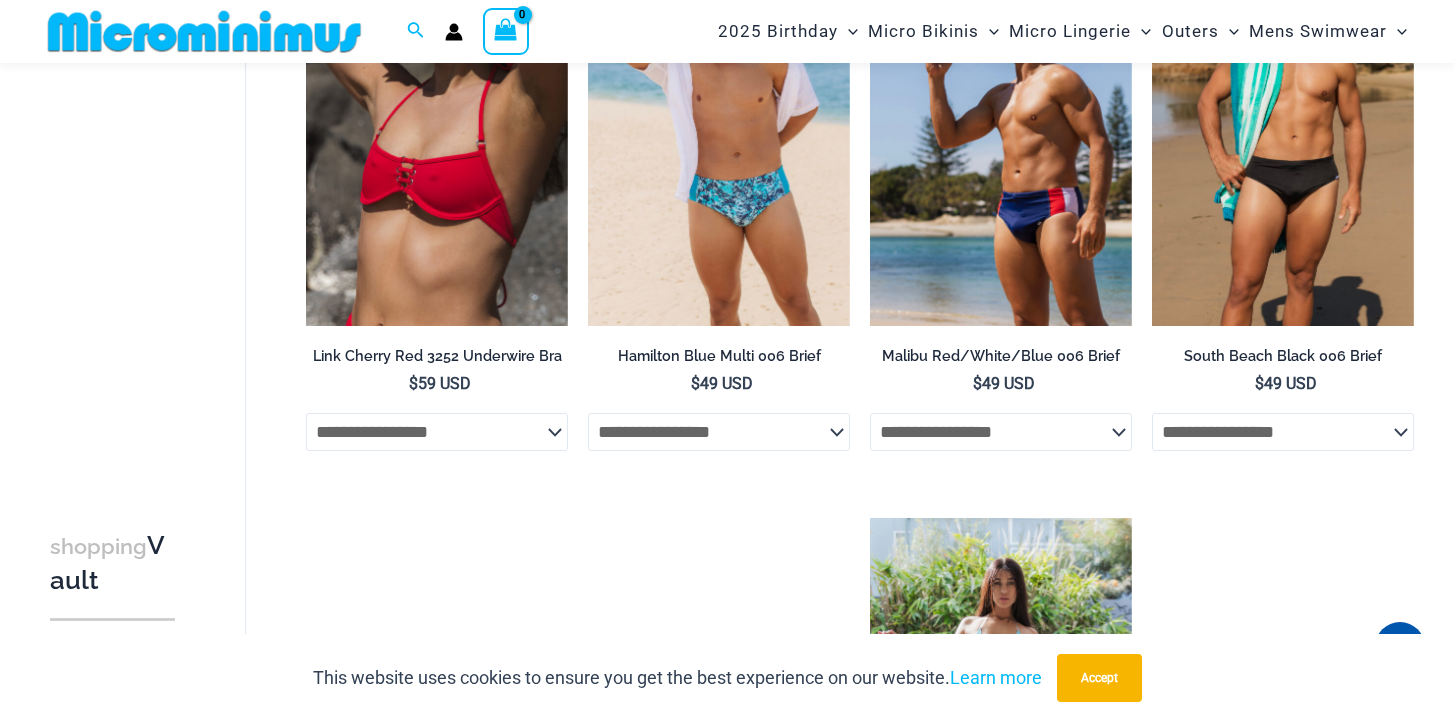 scroll, scrollTop: 3769, scrollLeft: 0, axis: vertical 